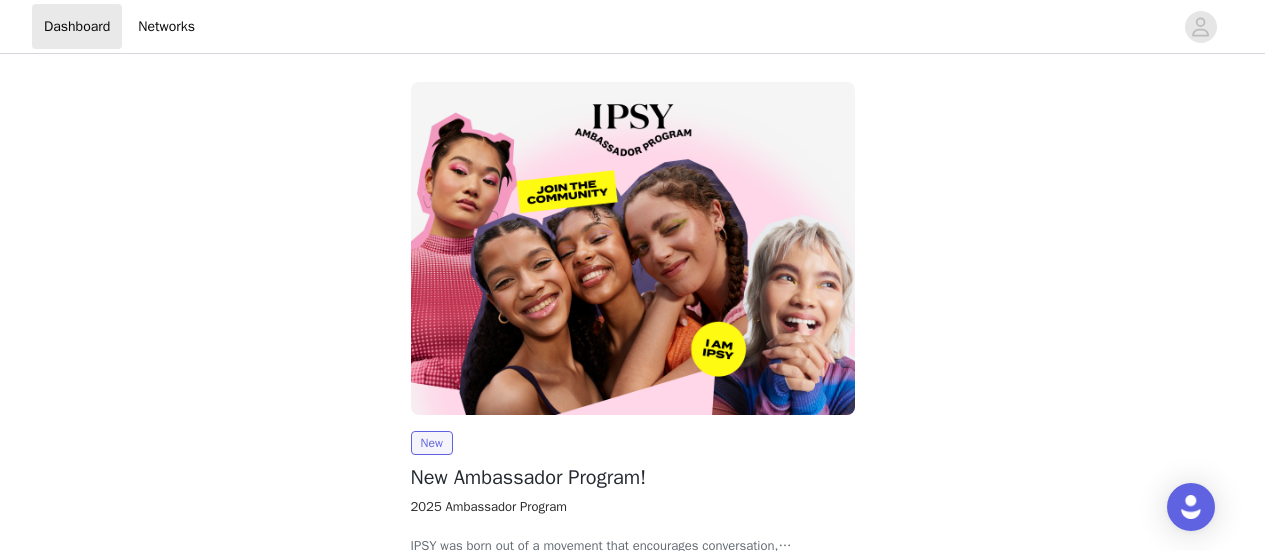 scroll, scrollTop: 0, scrollLeft: 0, axis: both 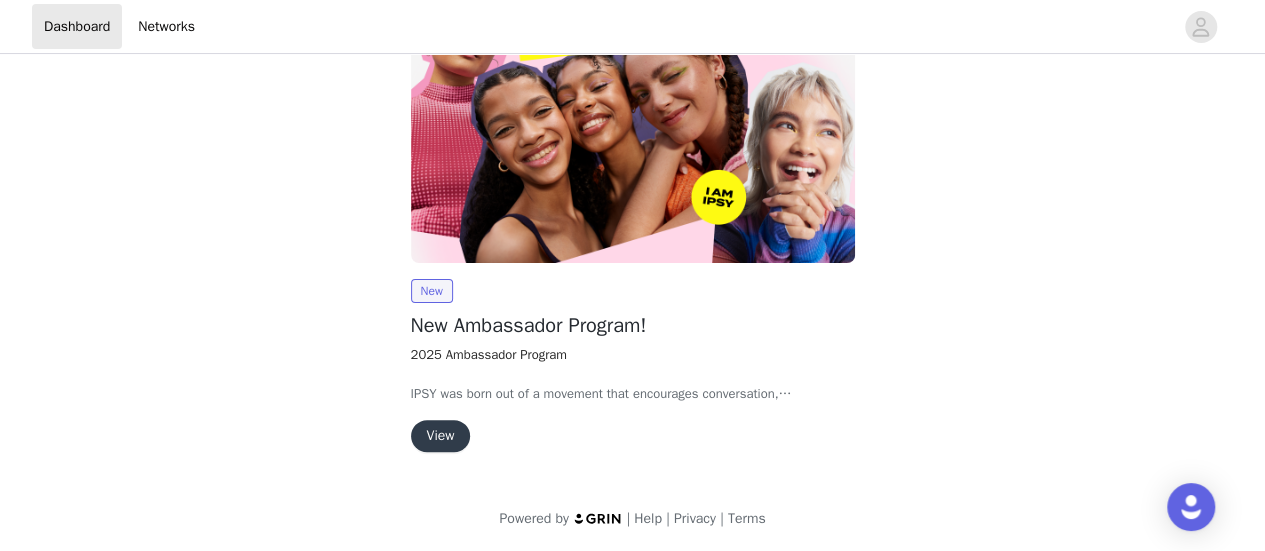 click on "View" at bounding box center [441, 436] 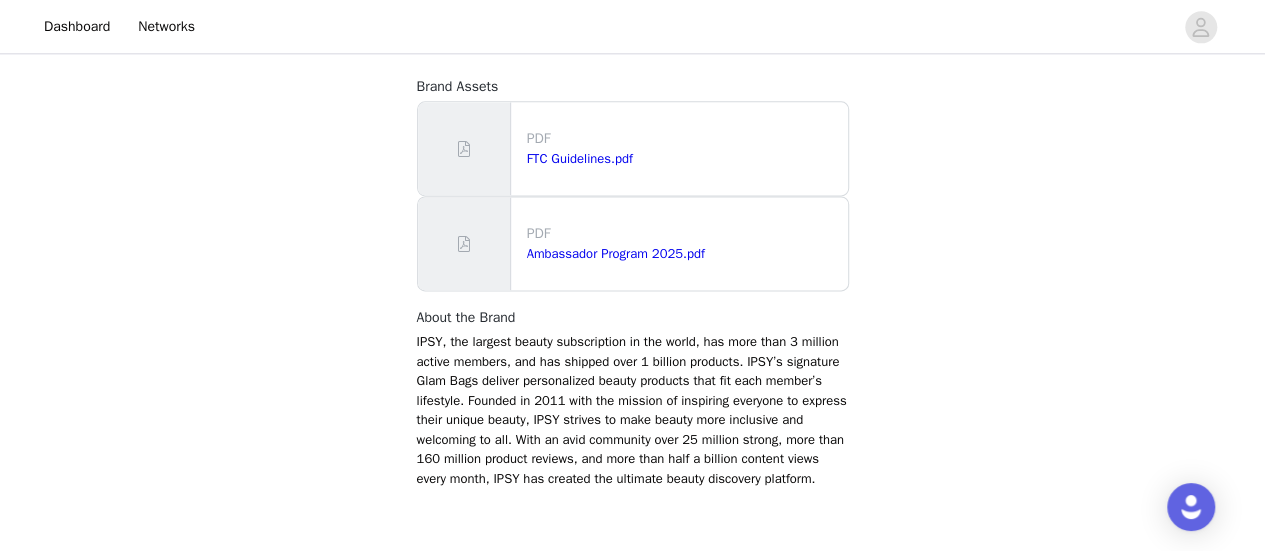 scroll, scrollTop: 1324, scrollLeft: 0, axis: vertical 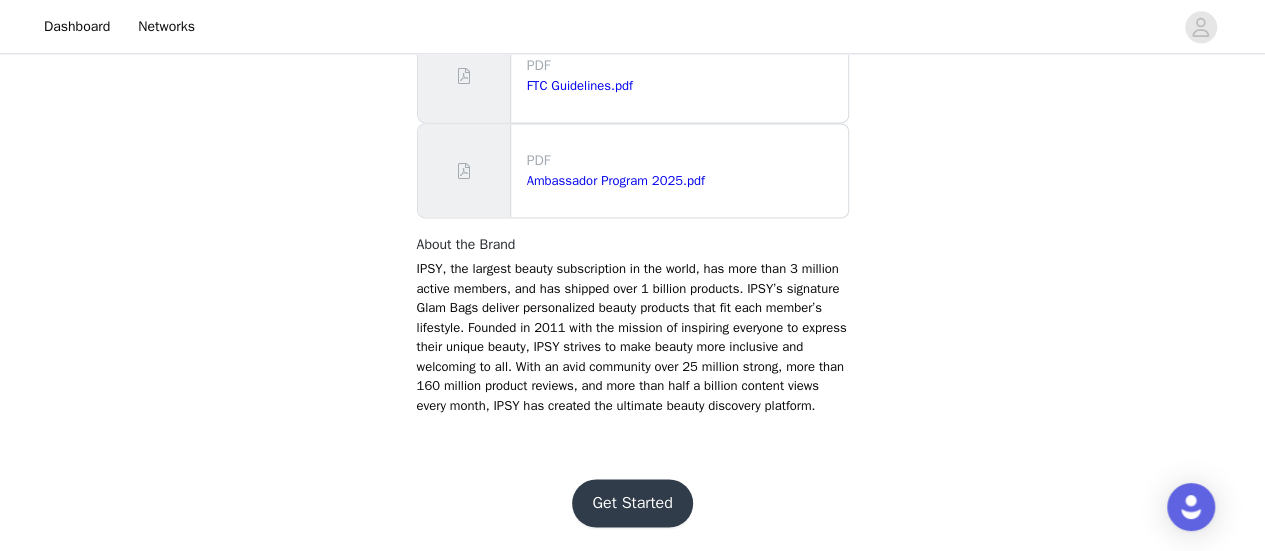 click on "Get Started" at bounding box center (632, 503) 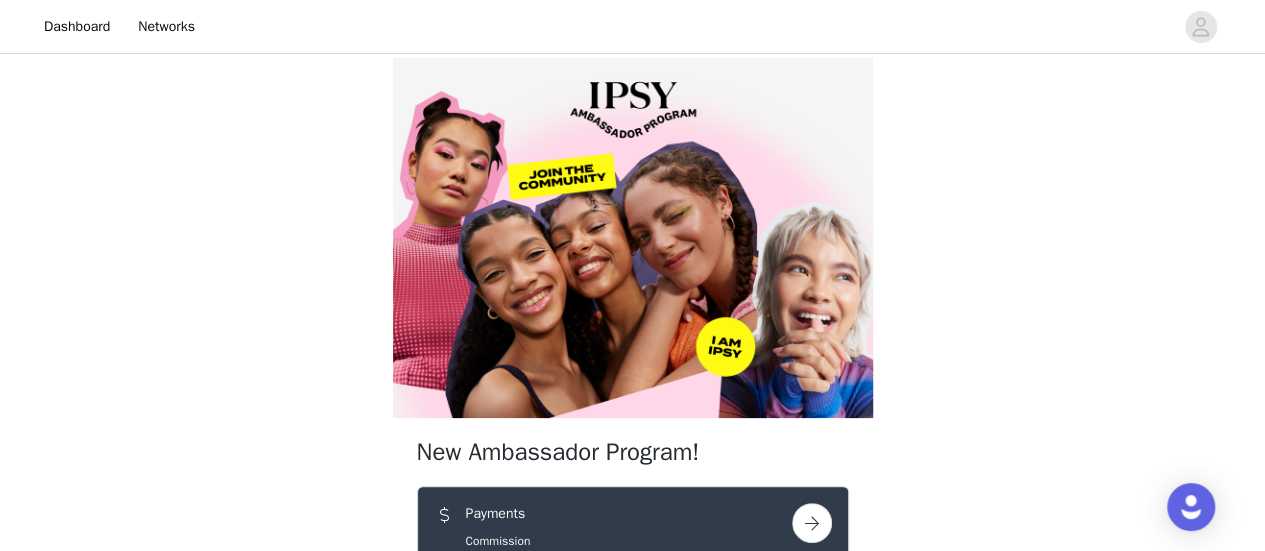 scroll, scrollTop: 400, scrollLeft: 0, axis: vertical 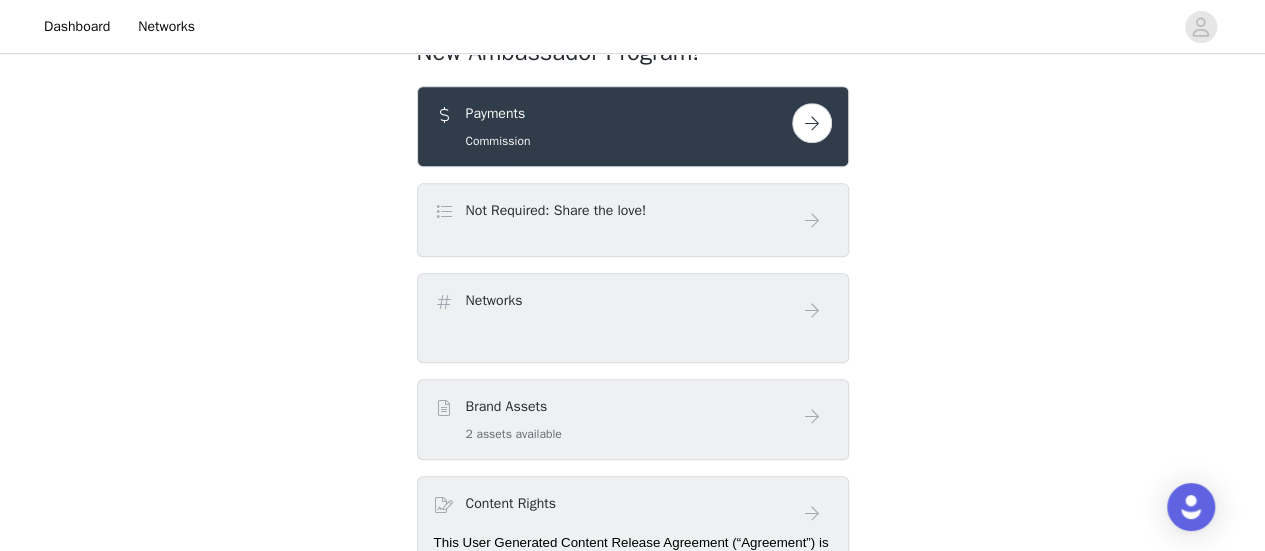 click at bounding box center [812, 123] 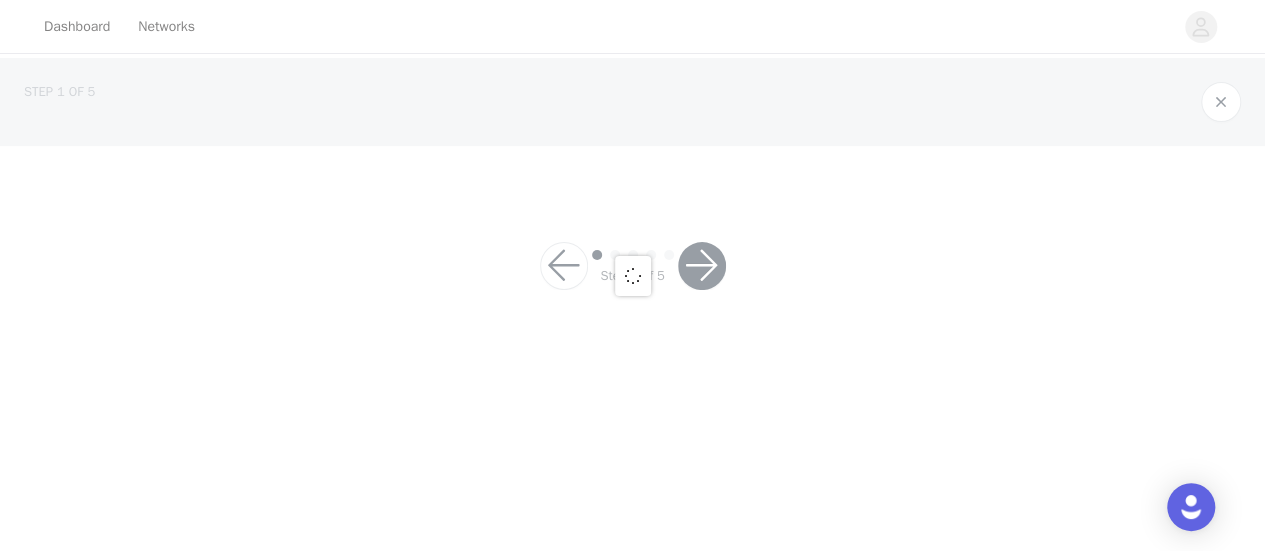 scroll, scrollTop: 0, scrollLeft: 0, axis: both 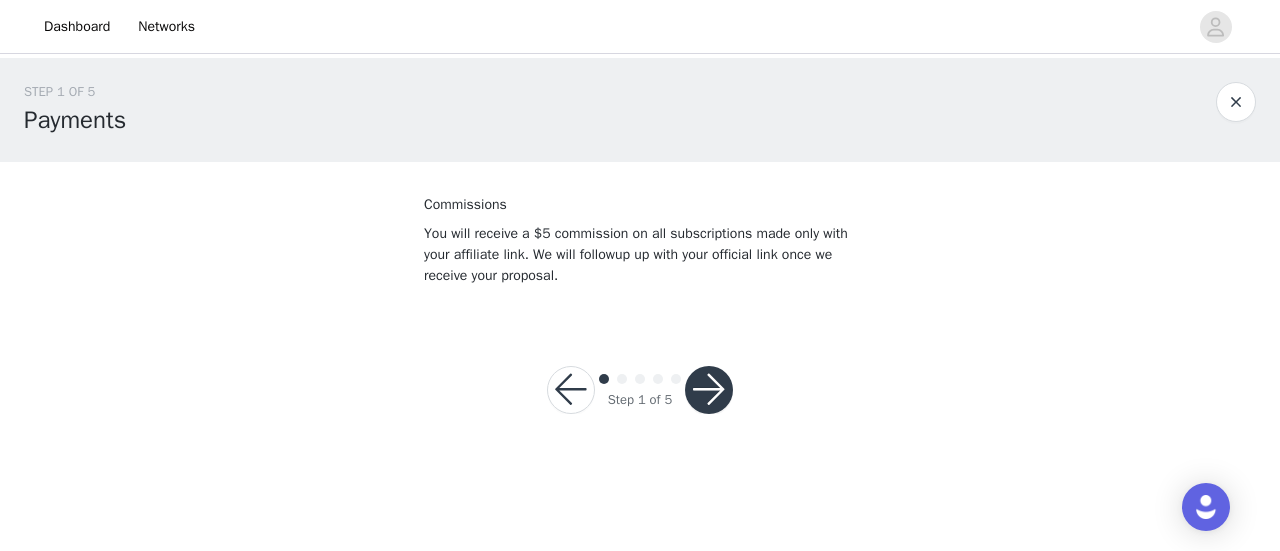 click at bounding box center [709, 390] 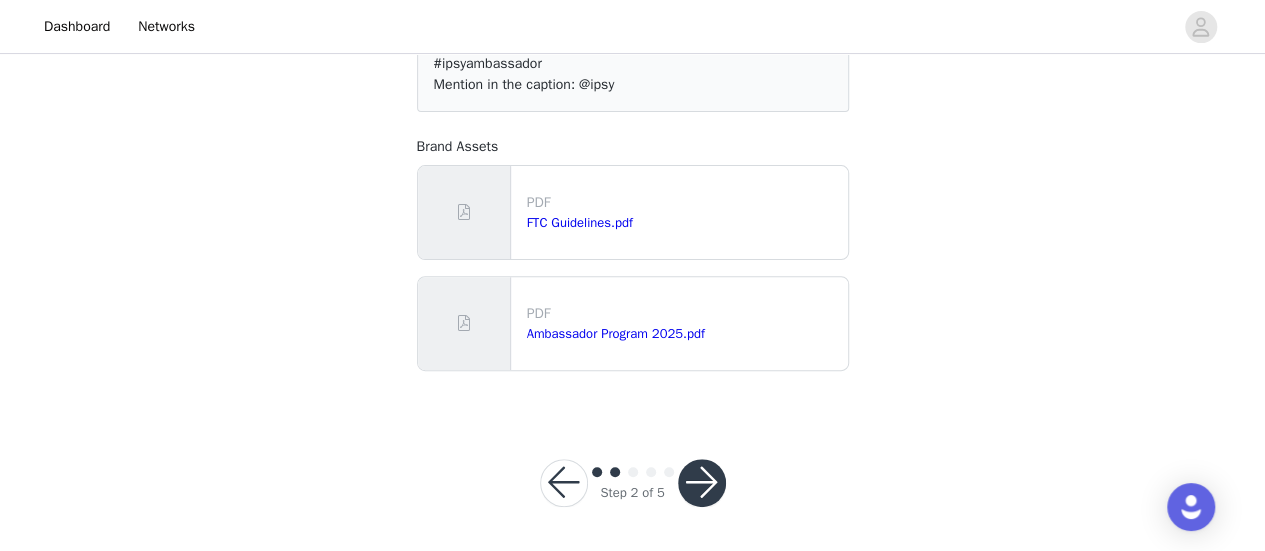 scroll, scrollTop: 200, scrollLeft: 0, axis: vertical 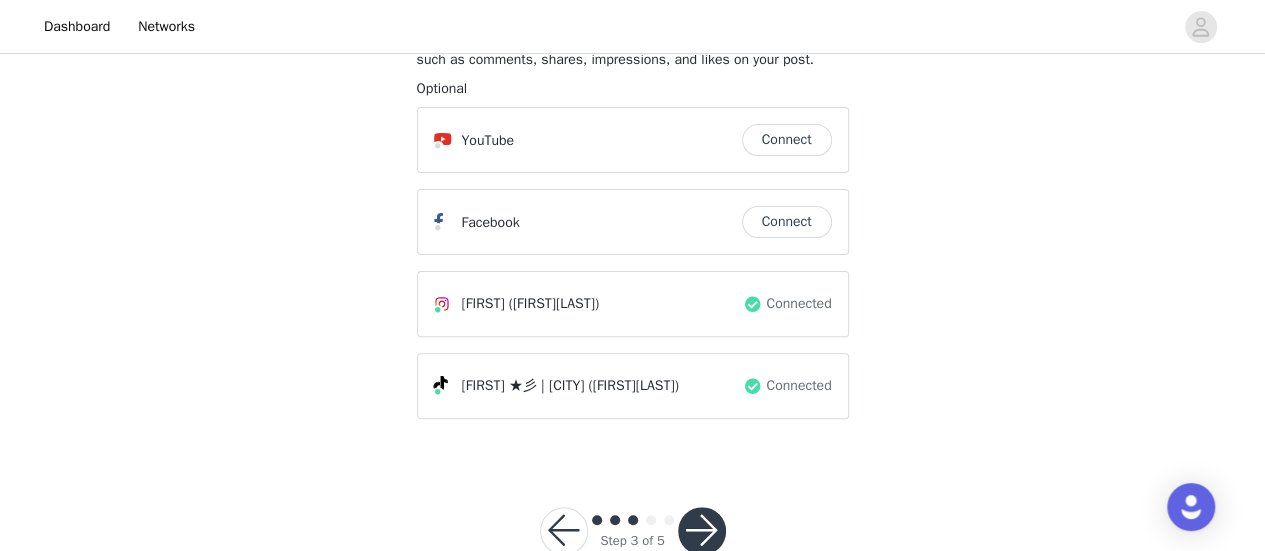 click at bounding box center (702, 531) 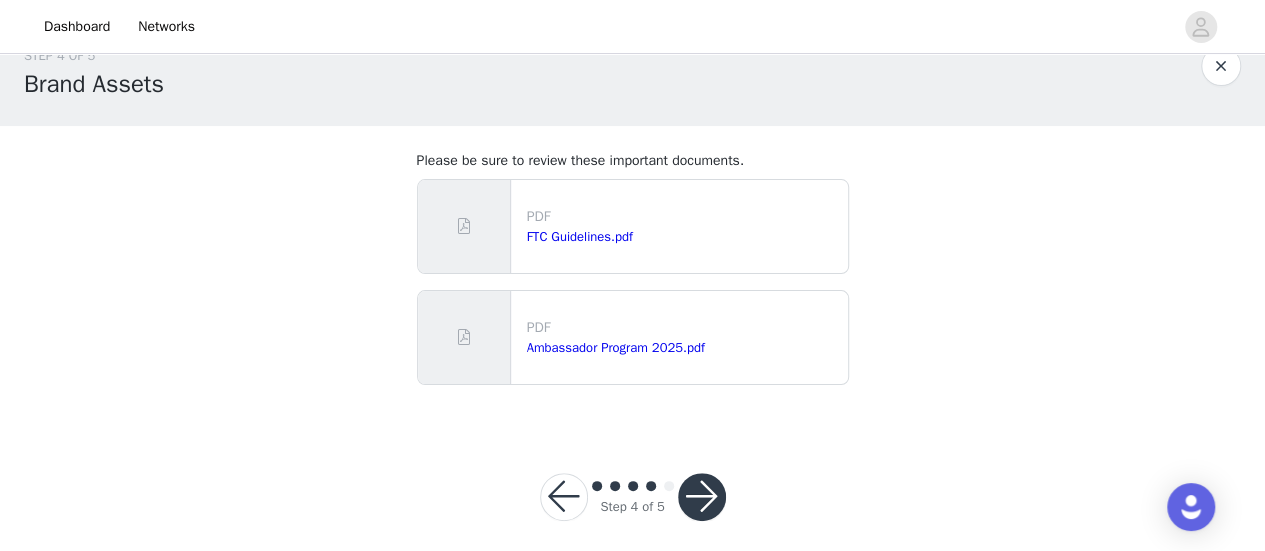scroll, scrollTop: 51, scrollLeft: 0, axis: vertical 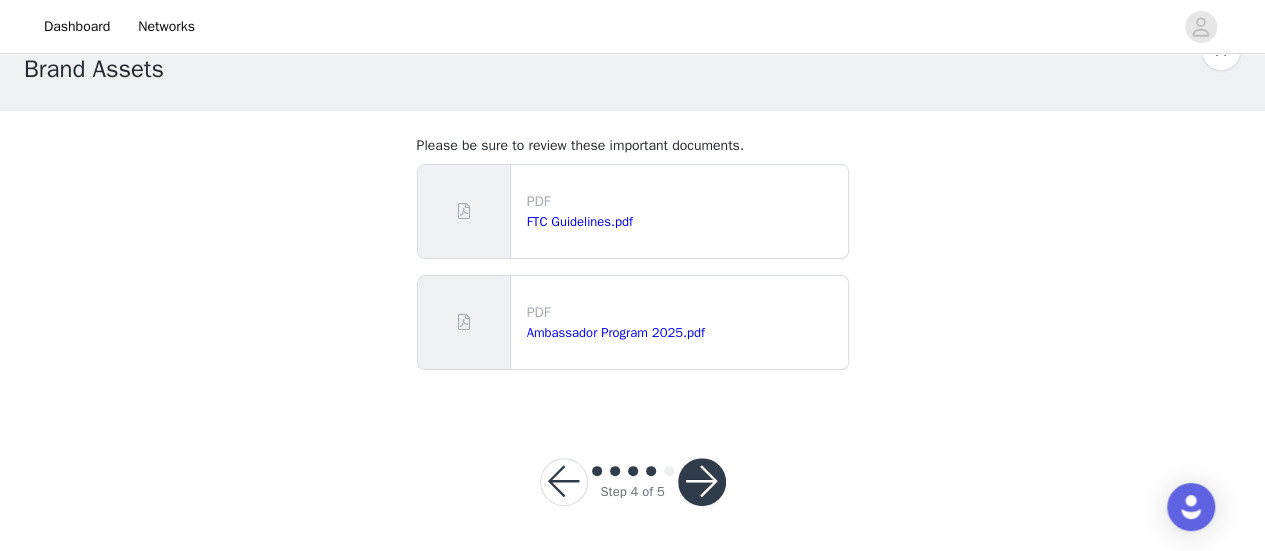 click at bounding box center [702, 482] 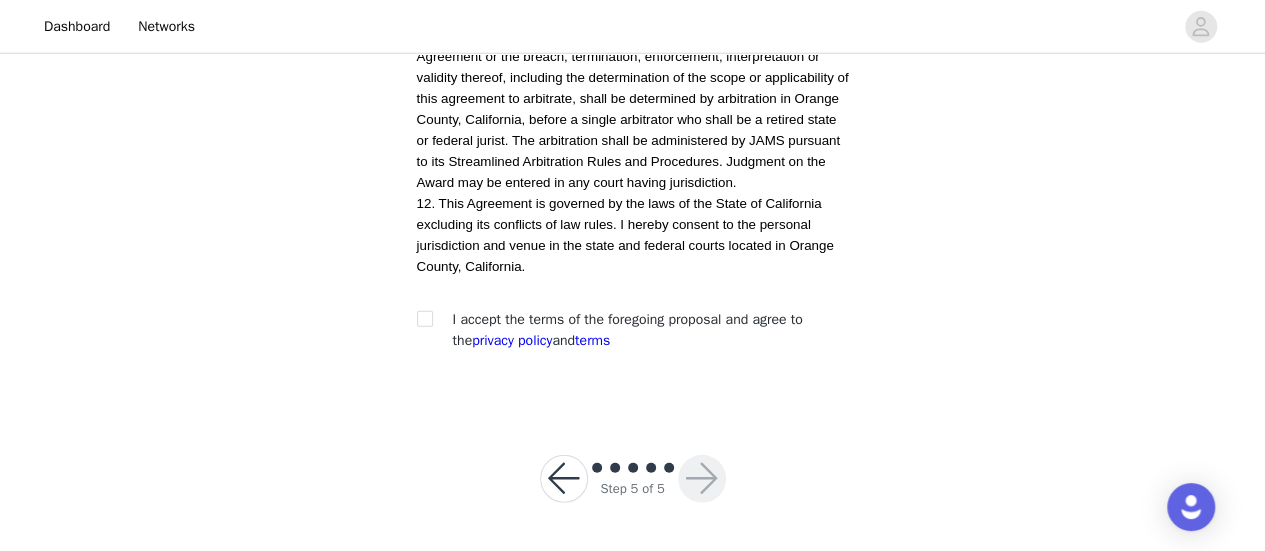 scroll, scrollTop: 2700, scrollLeft: 0, axis: vertical 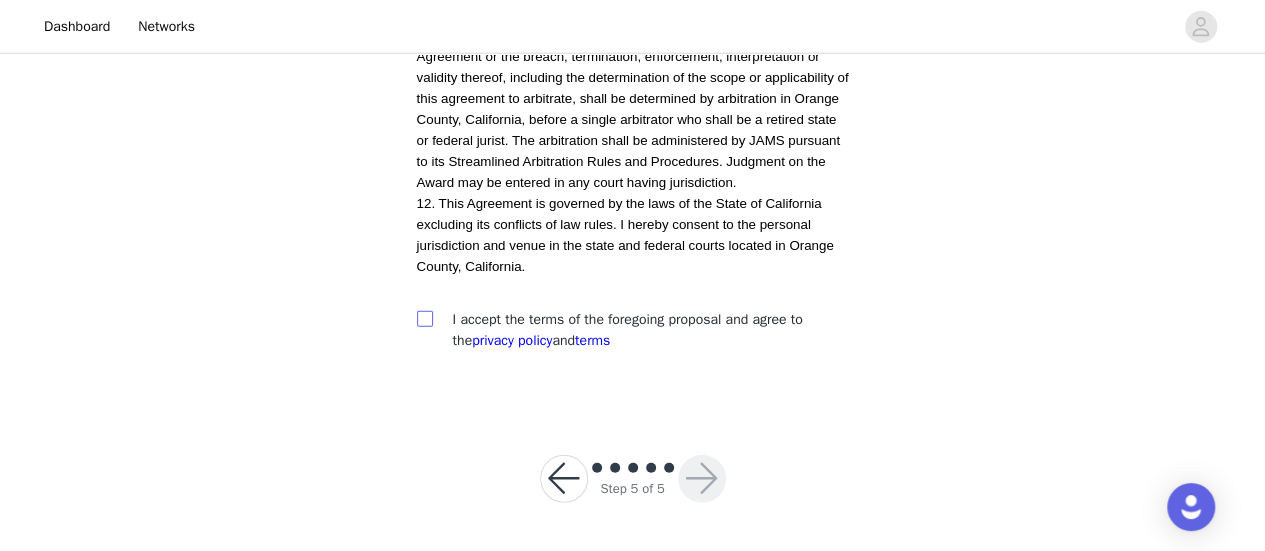 click at bounding box center (425, 319) 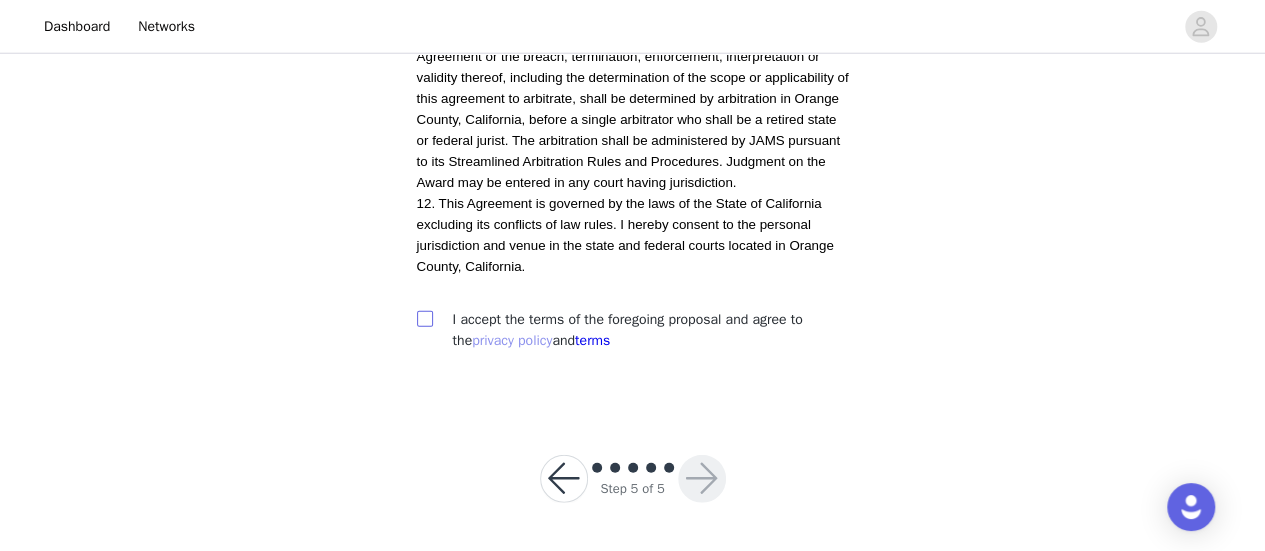 checkbox on "true" 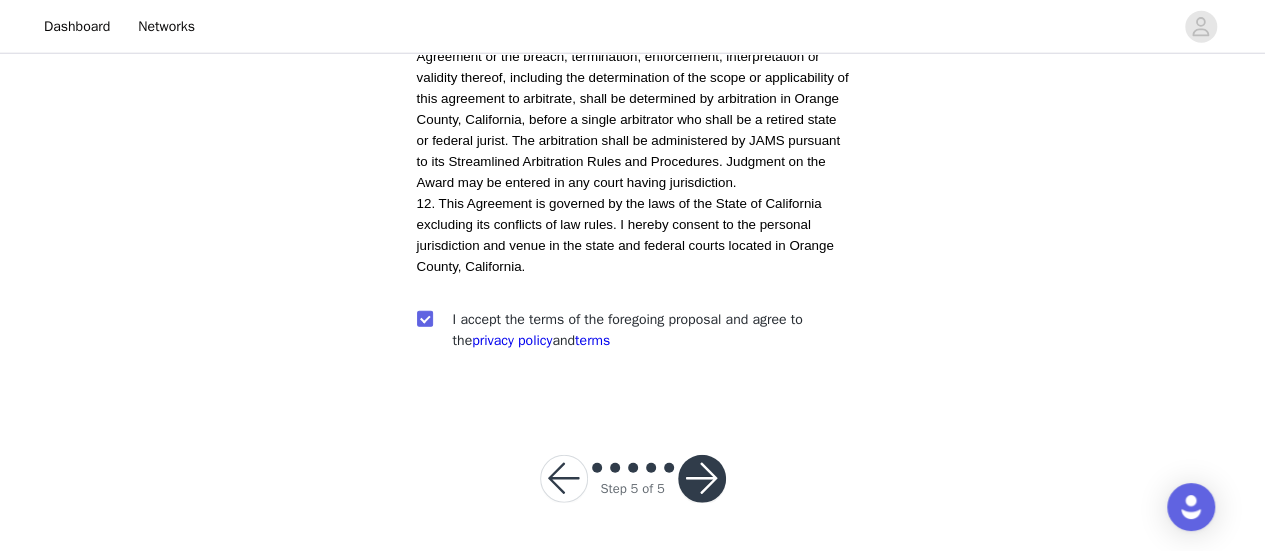 click at bounding box center (702, 479) 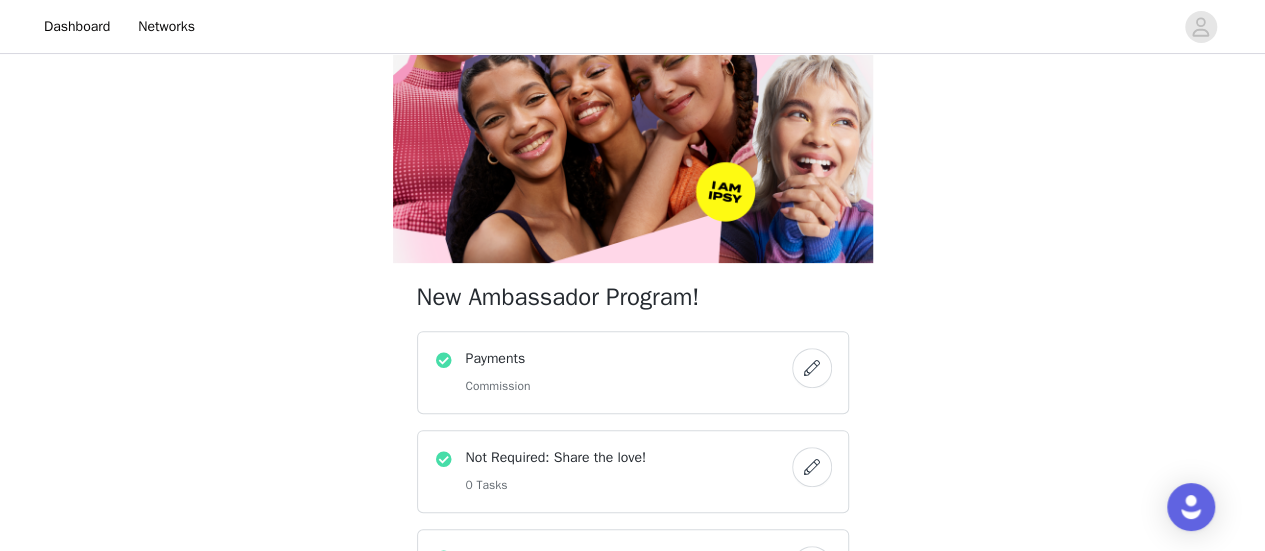 scroll, scrollTop: 400, scrollLeft: 0, axis: vertical 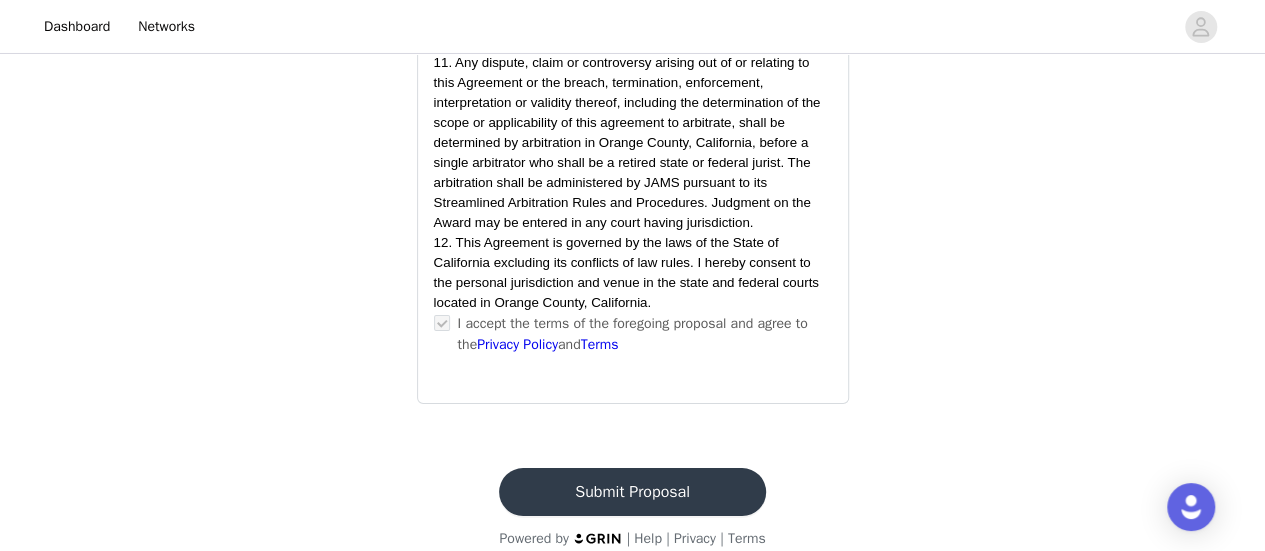 click on "Submit Proposal" at bounding box center [632, 492] 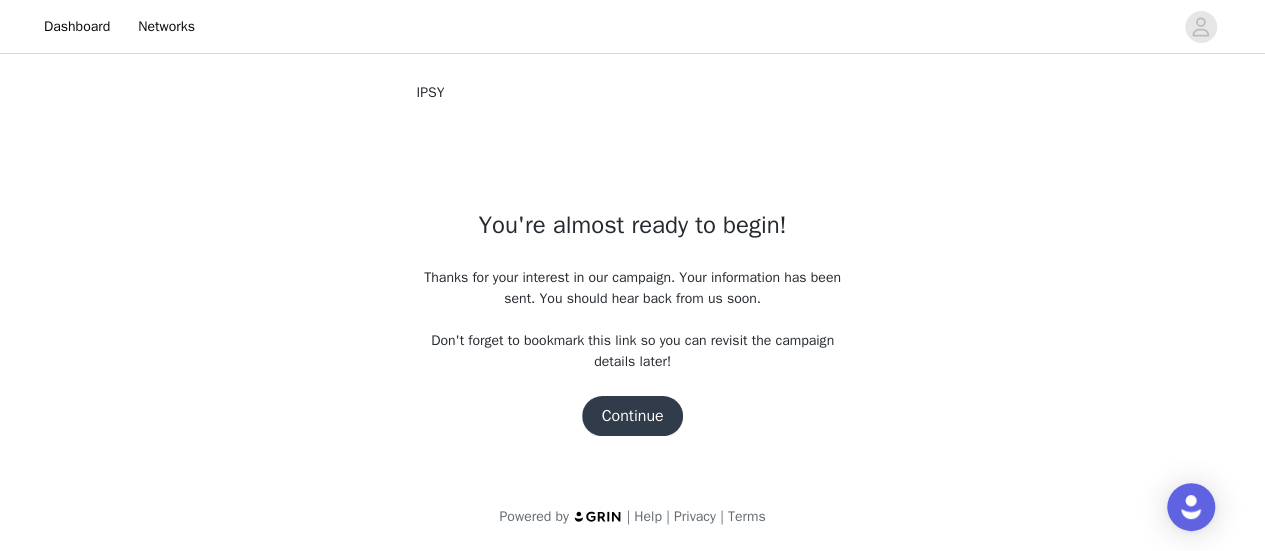 scroll, scrollTop: 0, scrollLeft: 0, axis: both 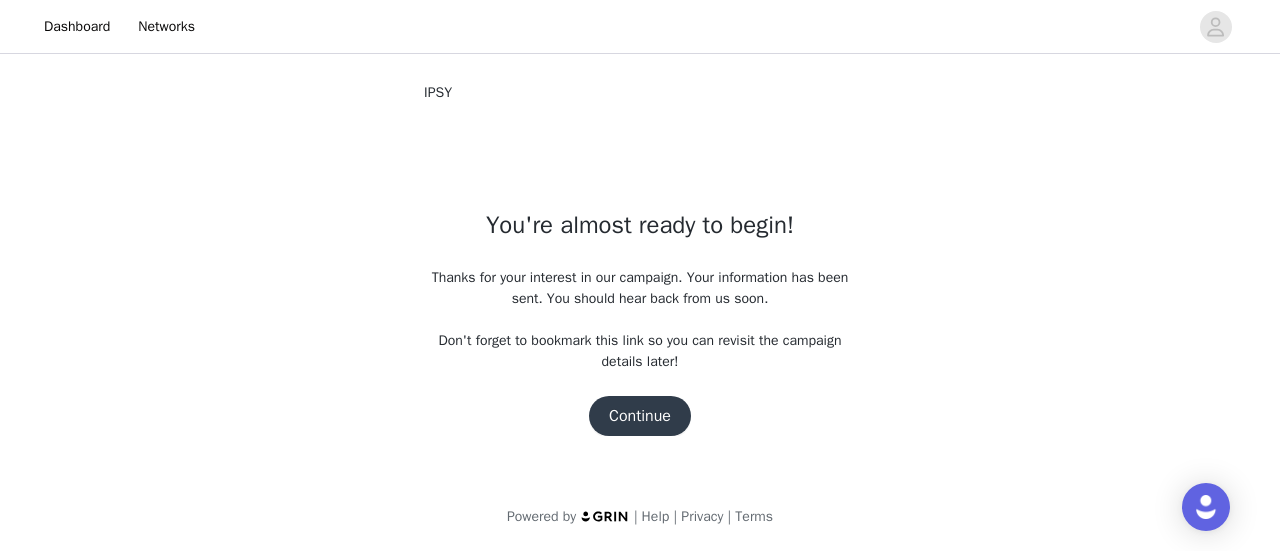 click on "Continue" at bounding box center [640, 416] 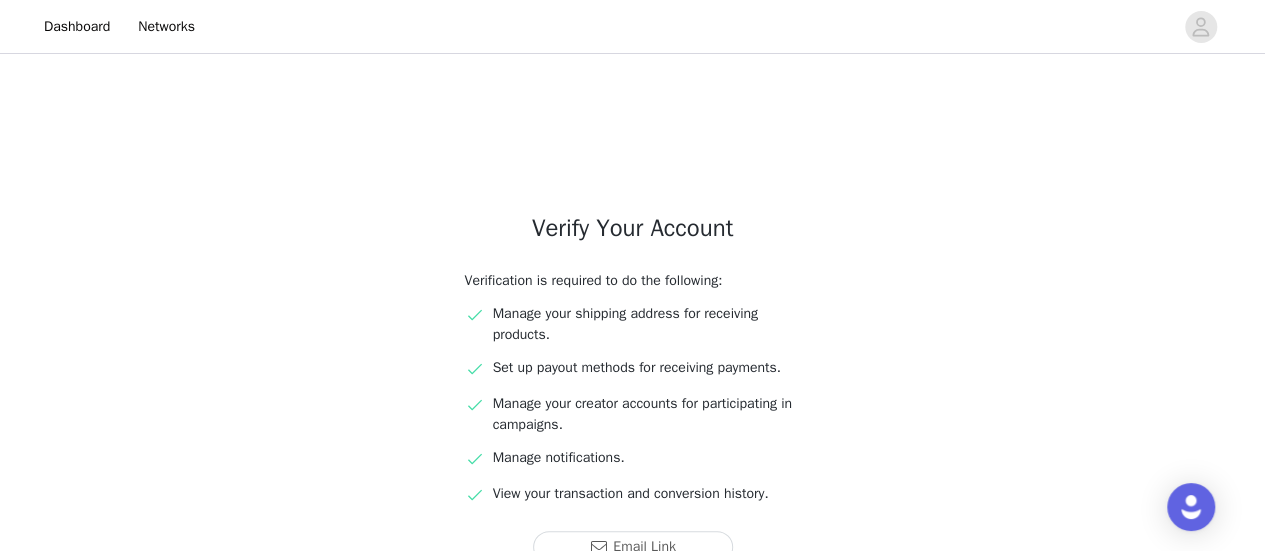 scroll, scrollTop: 188, scrollLeft: 0, axis: vertical 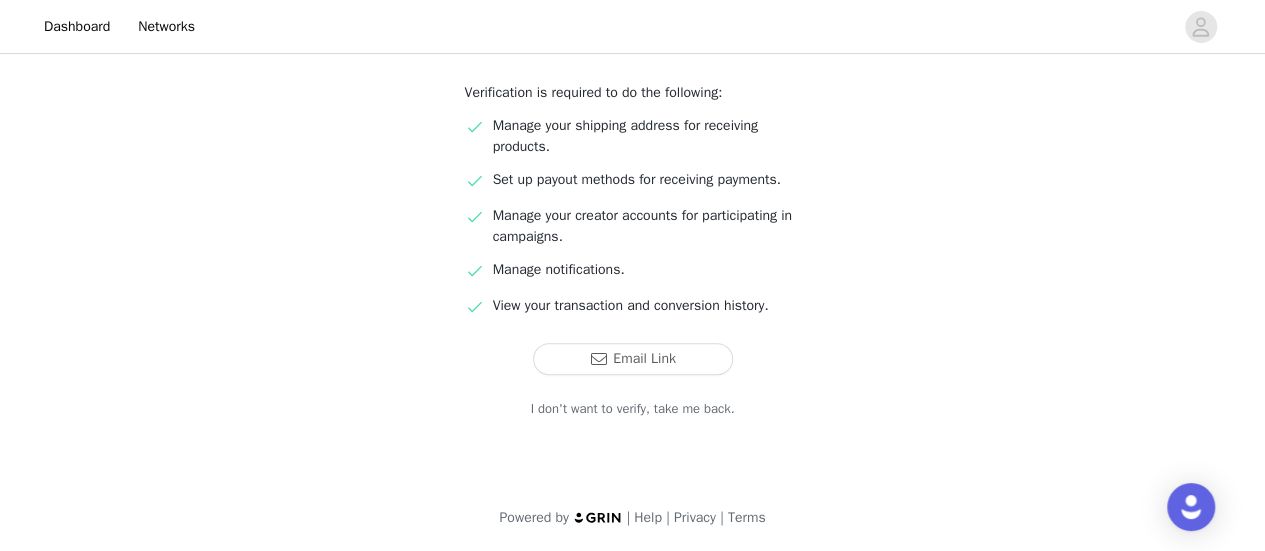 click on "I don't want to verify, take me back." at bounding box center (633, 409) 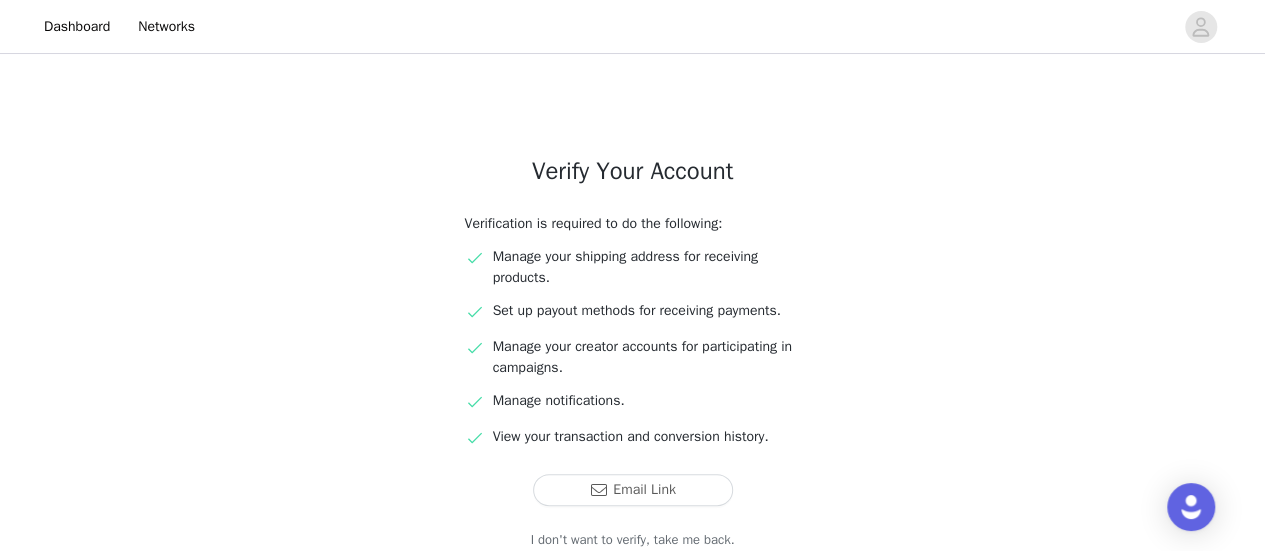scroll, scrollTop: 0, scrollLeft: 0, axis: both 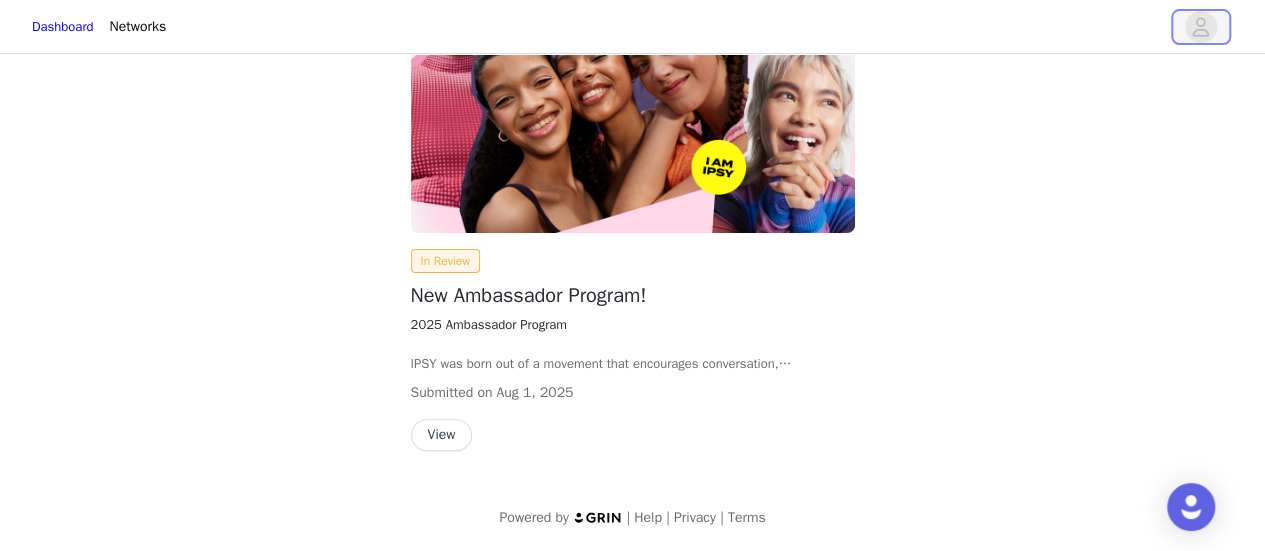 click at bounding box center (1201, 27) 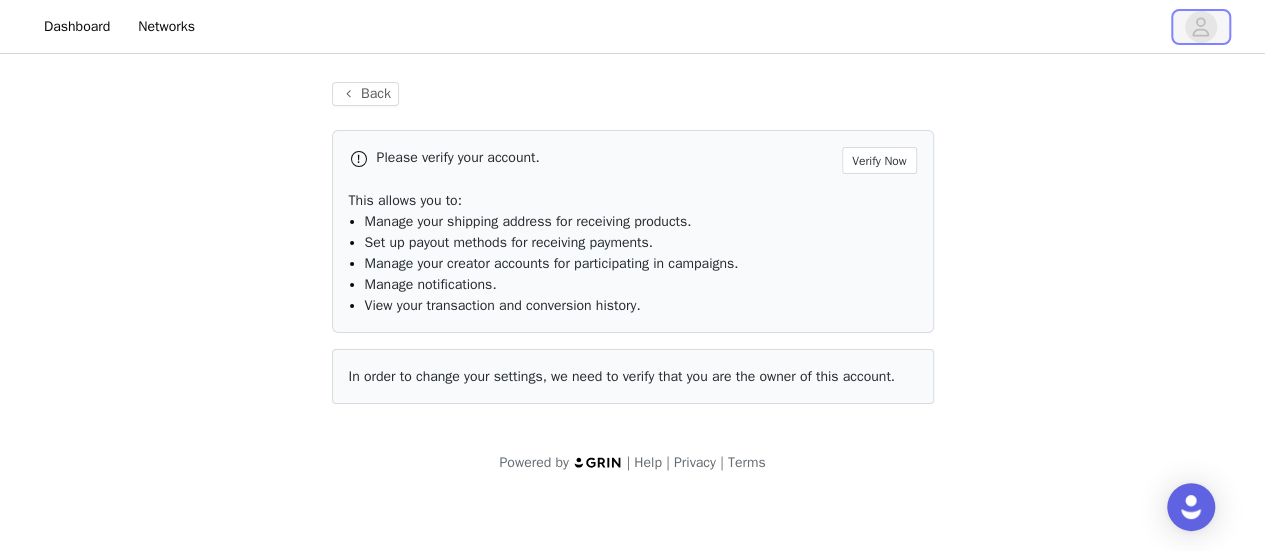 scroll, scrollTop: 0, scrollLeft: 0, axis: both 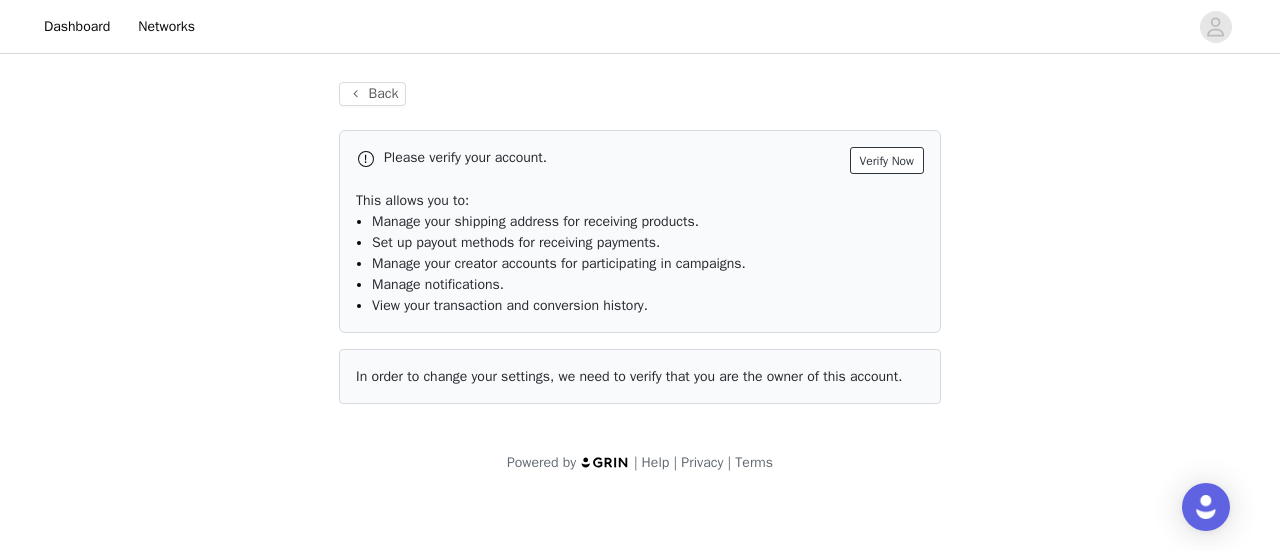 click on "Verify Now" at bounding box center [887, 160] 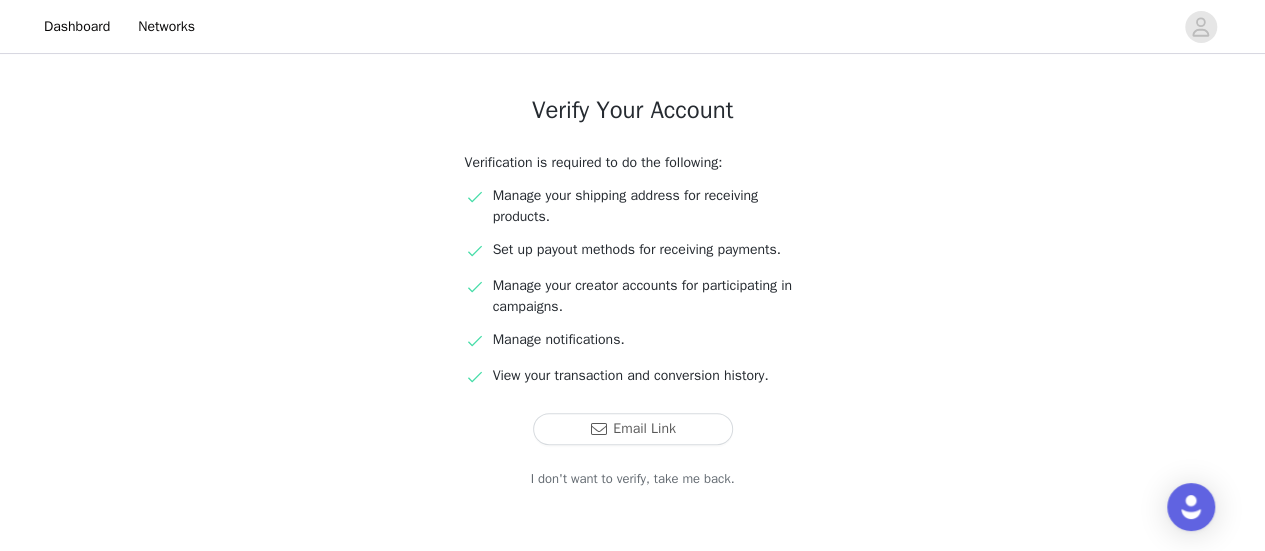 scroll, scrollTop: 188, scrollLeft: 0, axis: vertical 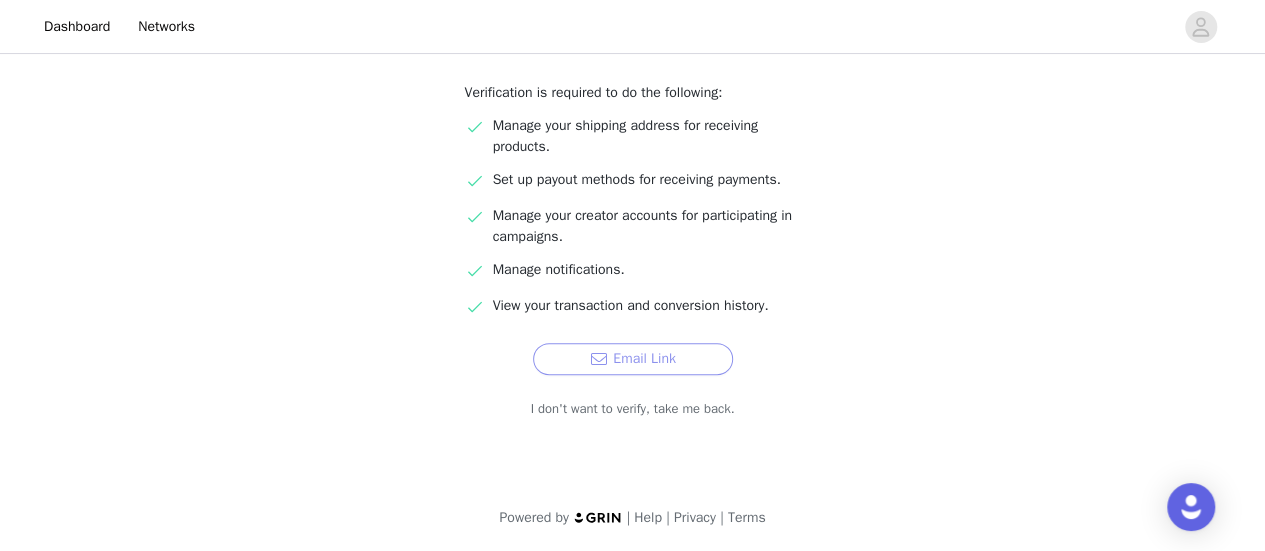 click on "Email Link" at bounding box center [633, 359] 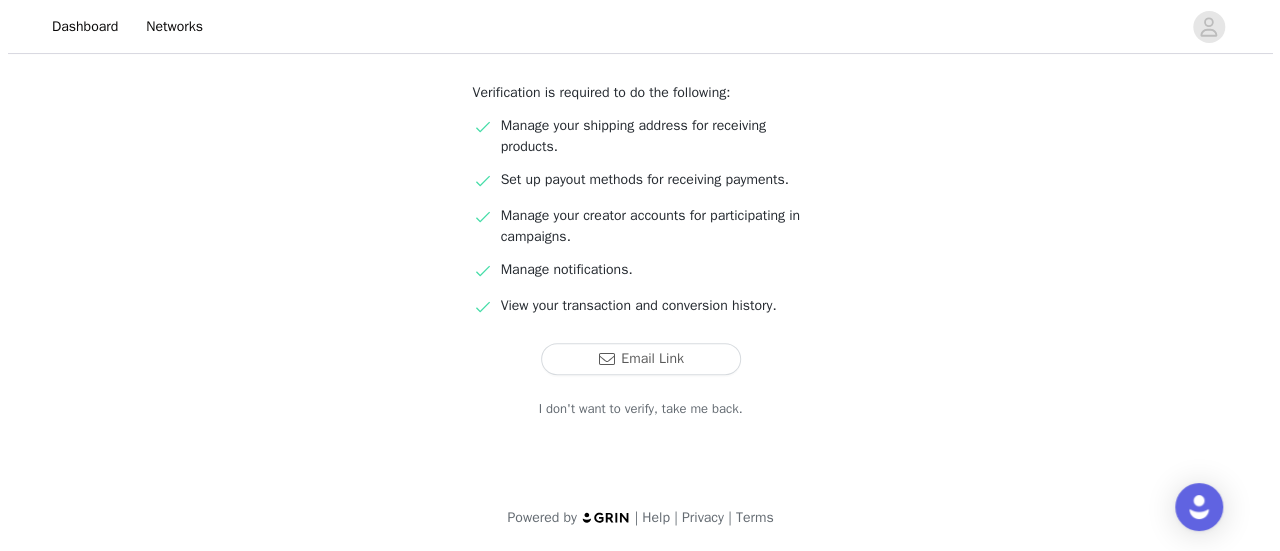 scroll, scrollTop: 0, scrollLeft: 0, axis: both 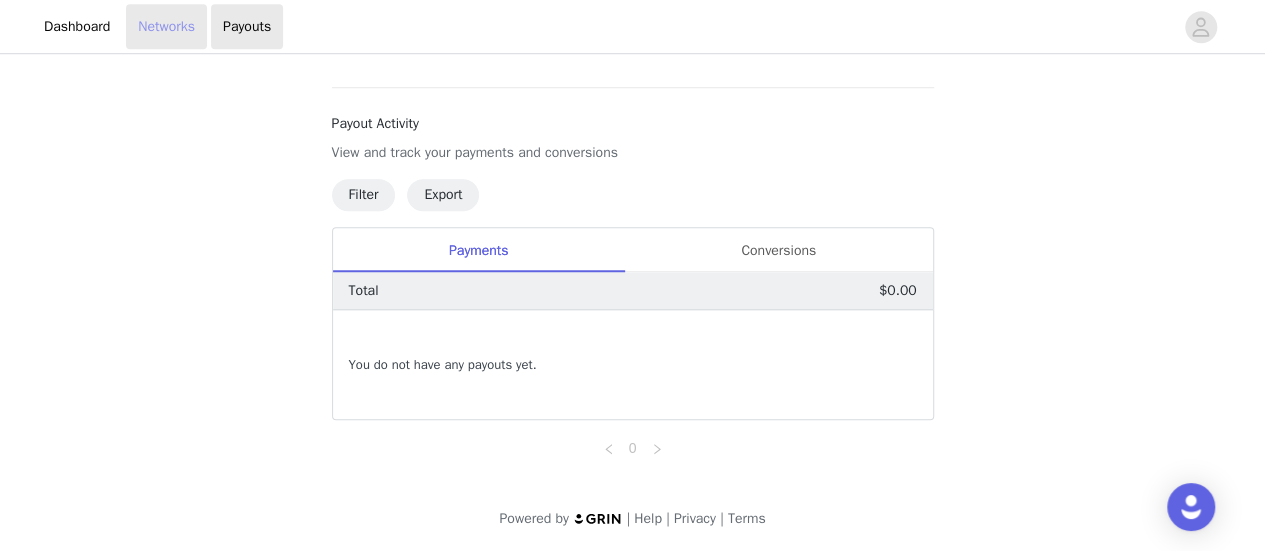 click on "Networks" at bounding box center (166, 26) 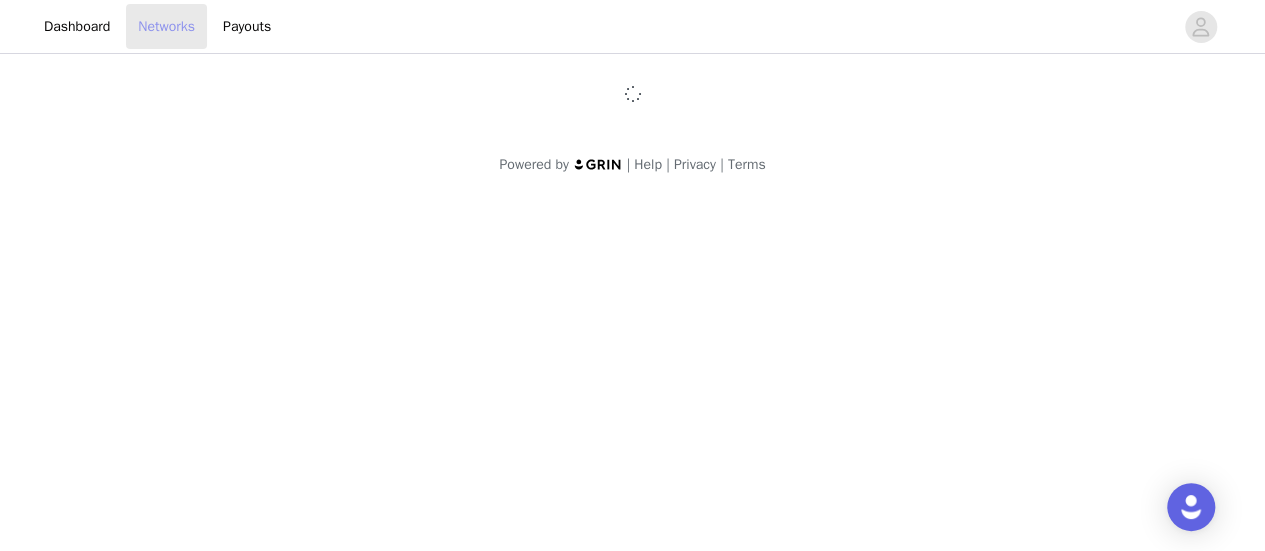scroll, scrollTop: 0, scrollLeft: 0, axis: both 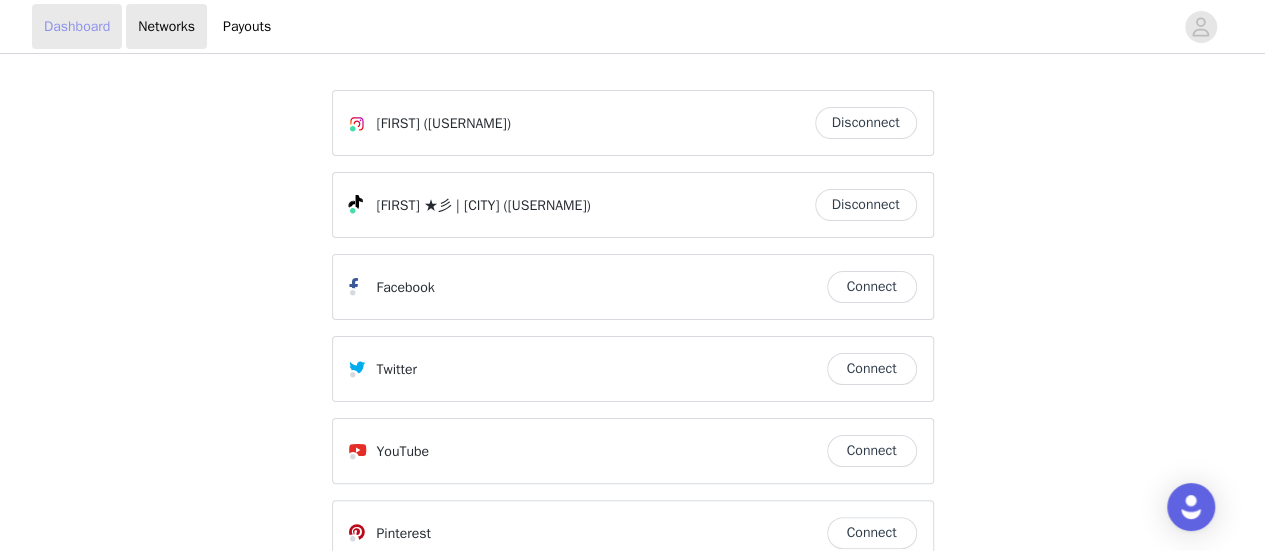 click on "Dashboard" at bounding box center (77, 26) 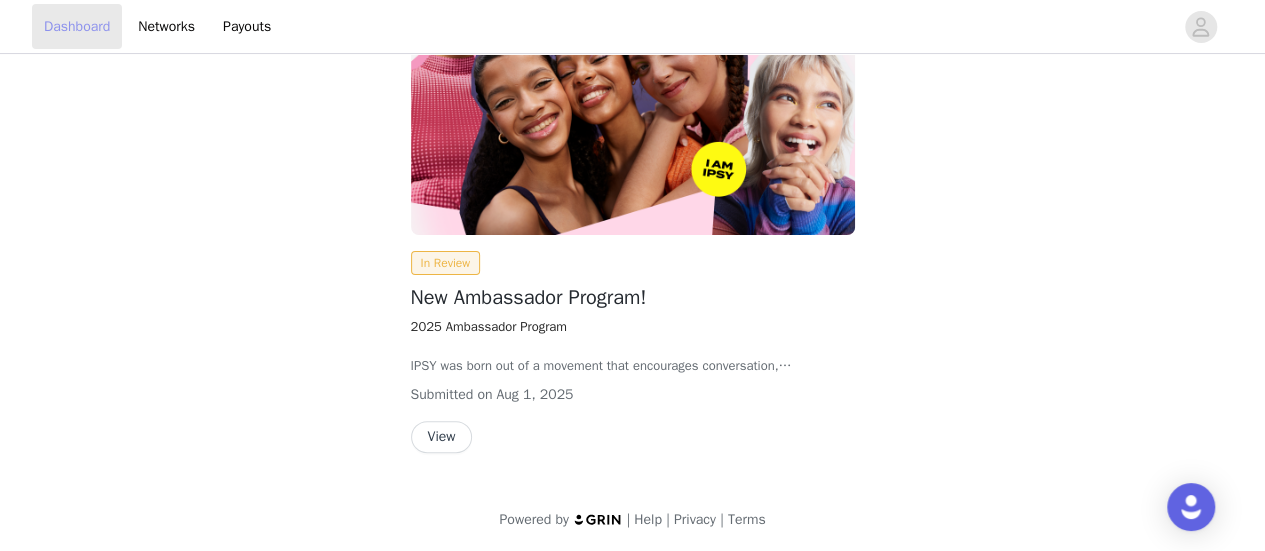 scroll, scrollTop: 182, scrollLeft: 0, axis: vertical 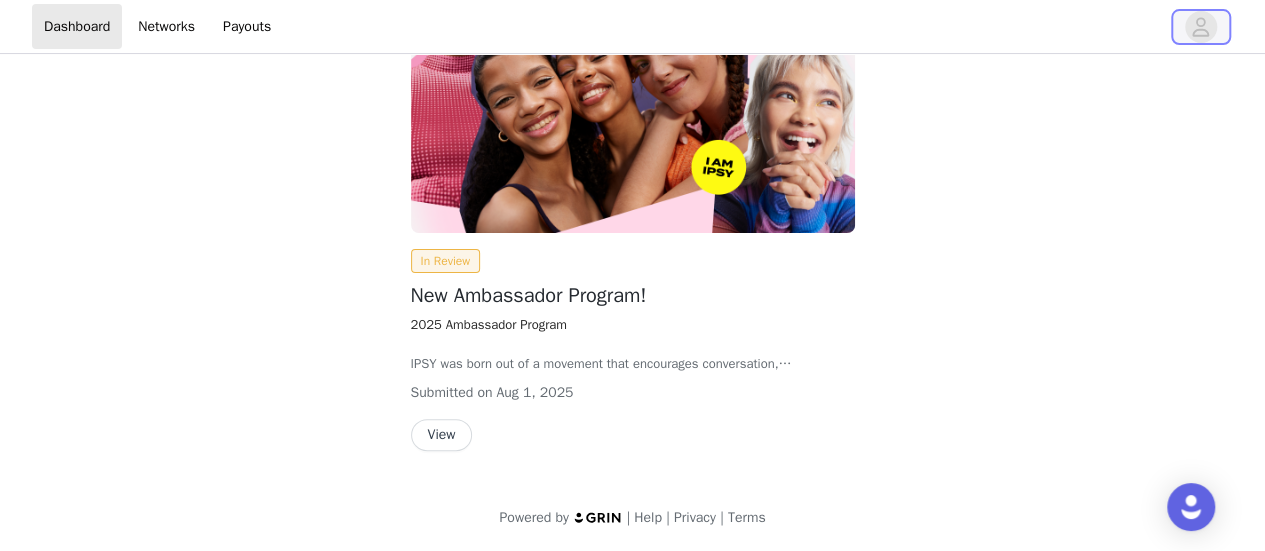 click 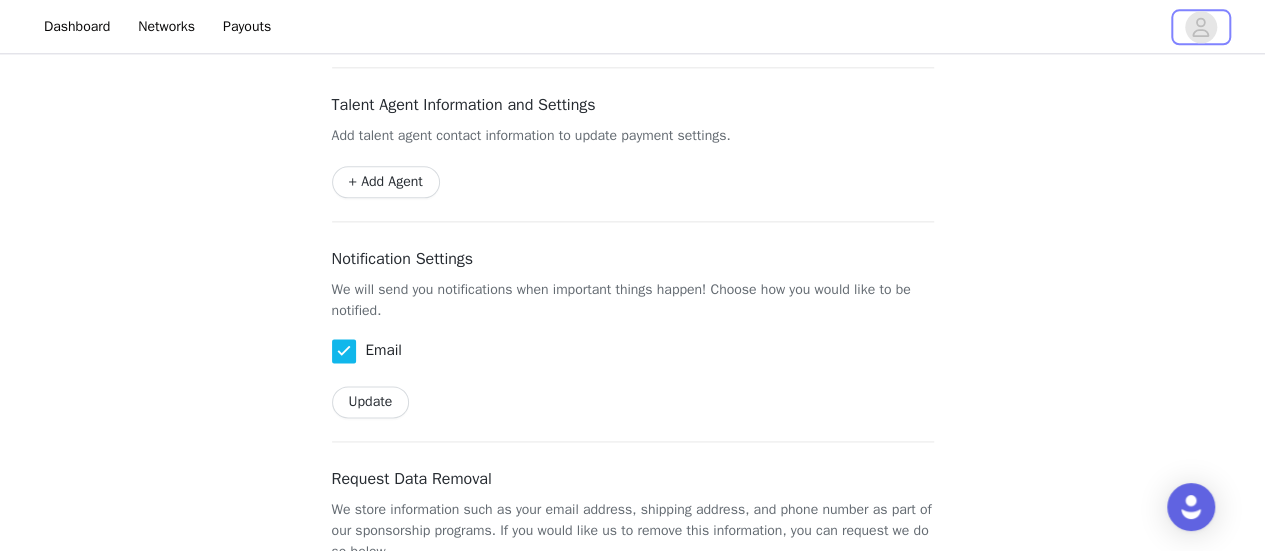 scroll, scrollTop: 1000, scrollLeft: 0, axis: vertical 